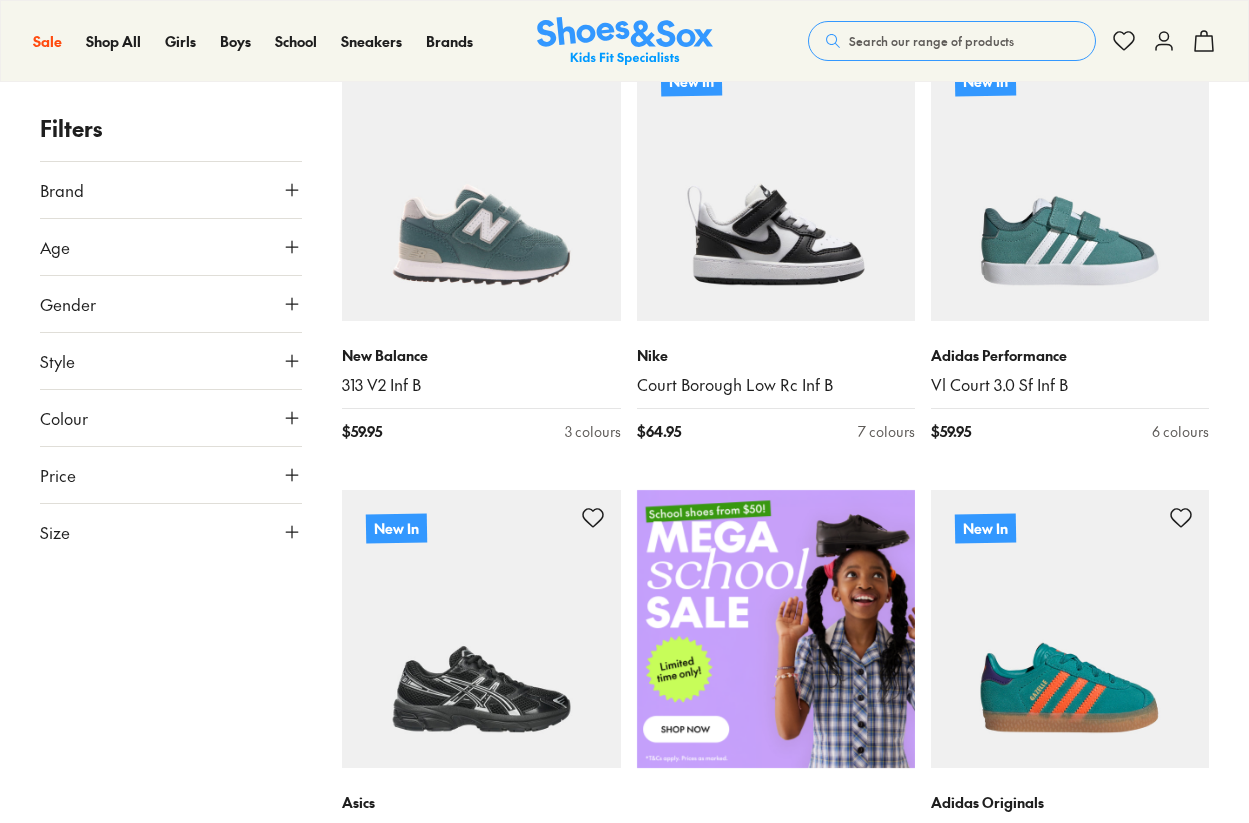 scroll, scrollTop: 400, scrollLeft: 0, axis: vertical 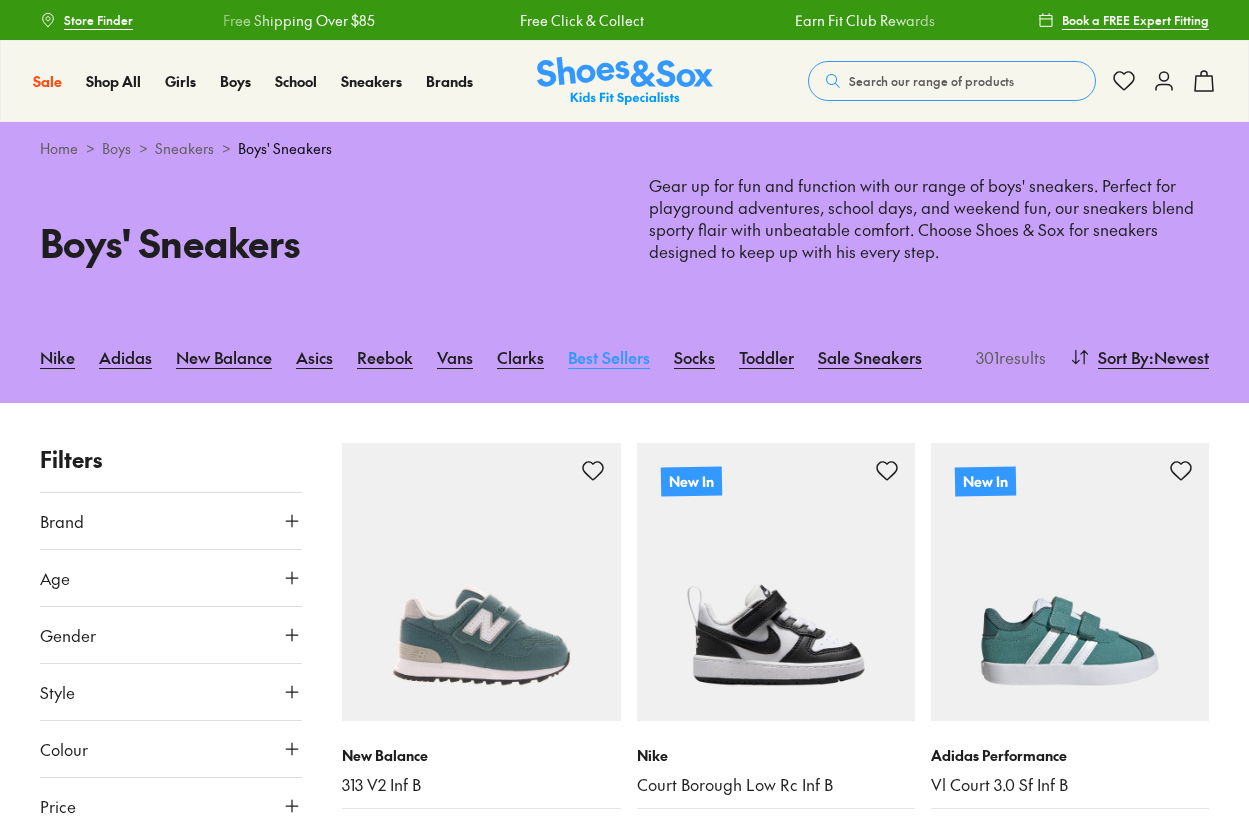 click on "Best Sellers" at bounding box center [609, 357] 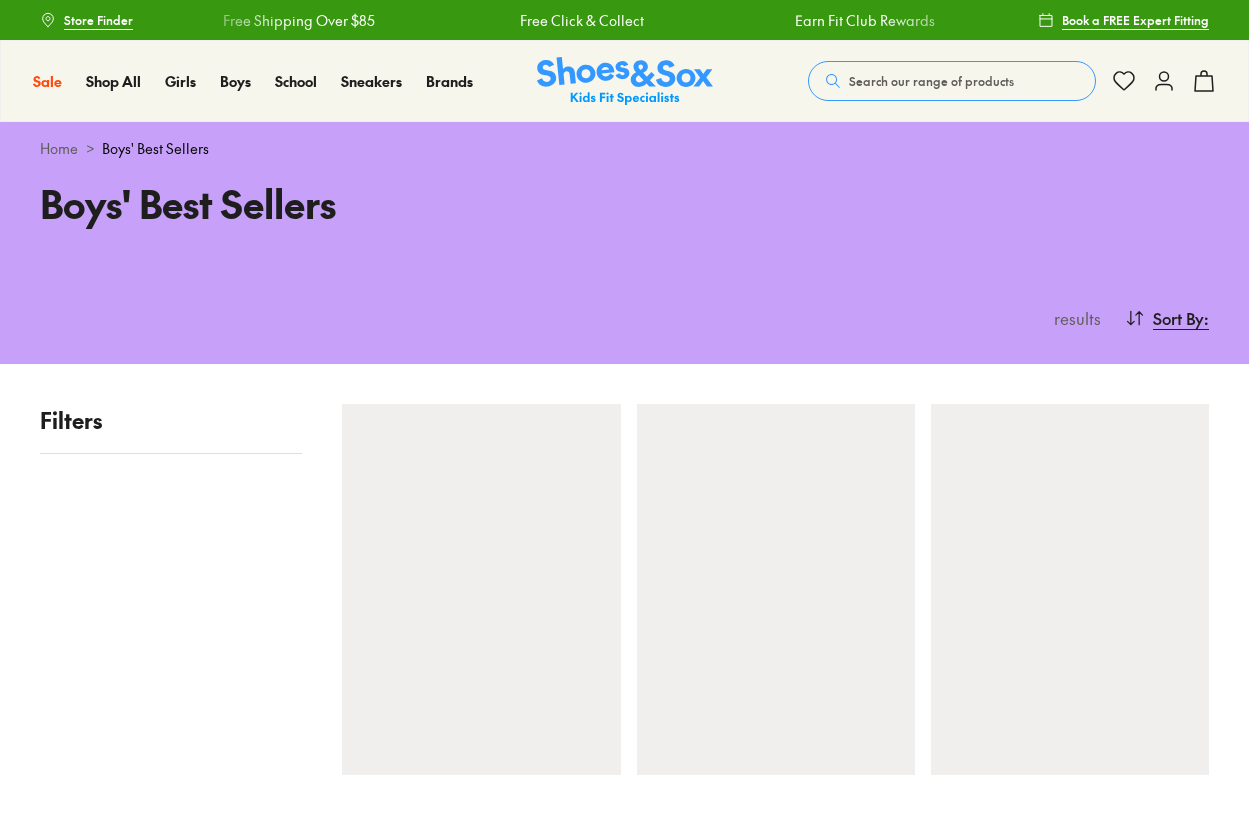 scroll, scrollTop: 0, scrollLeft: 0, axis: both 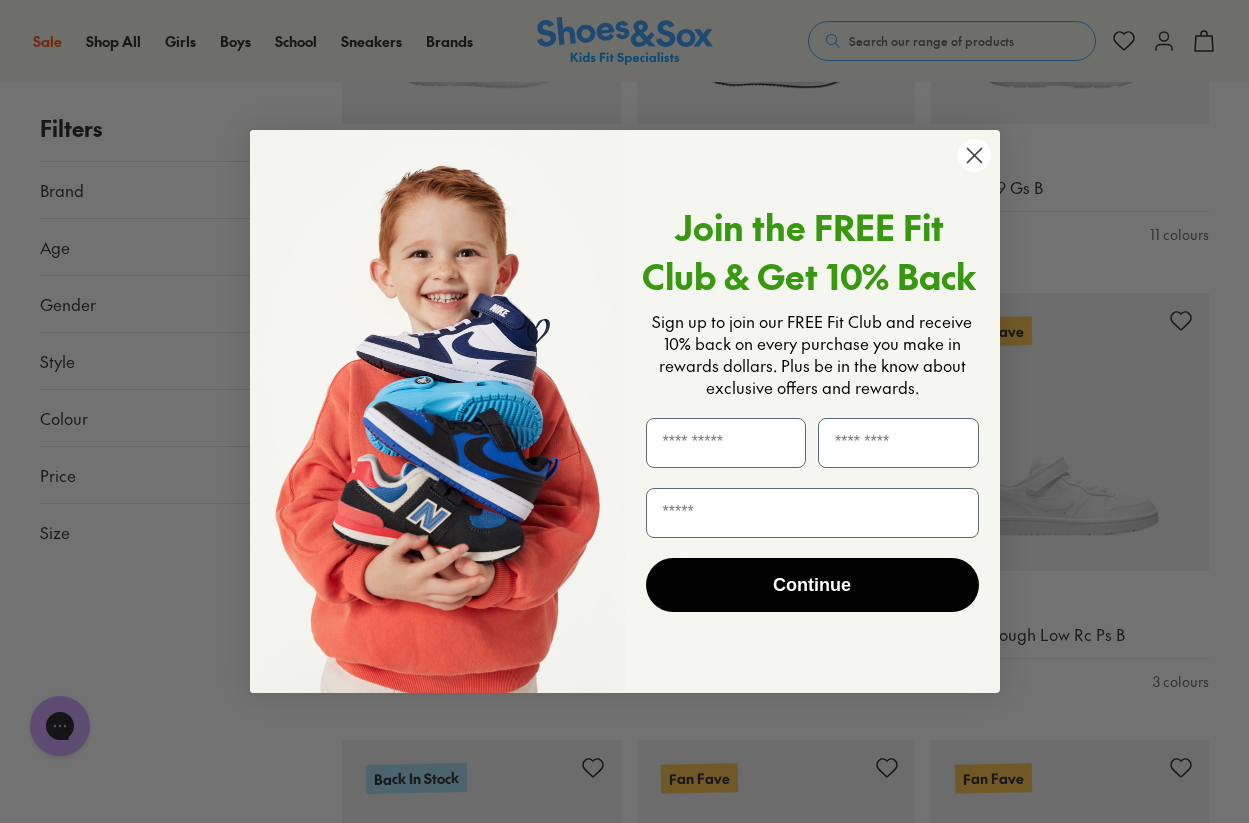 click 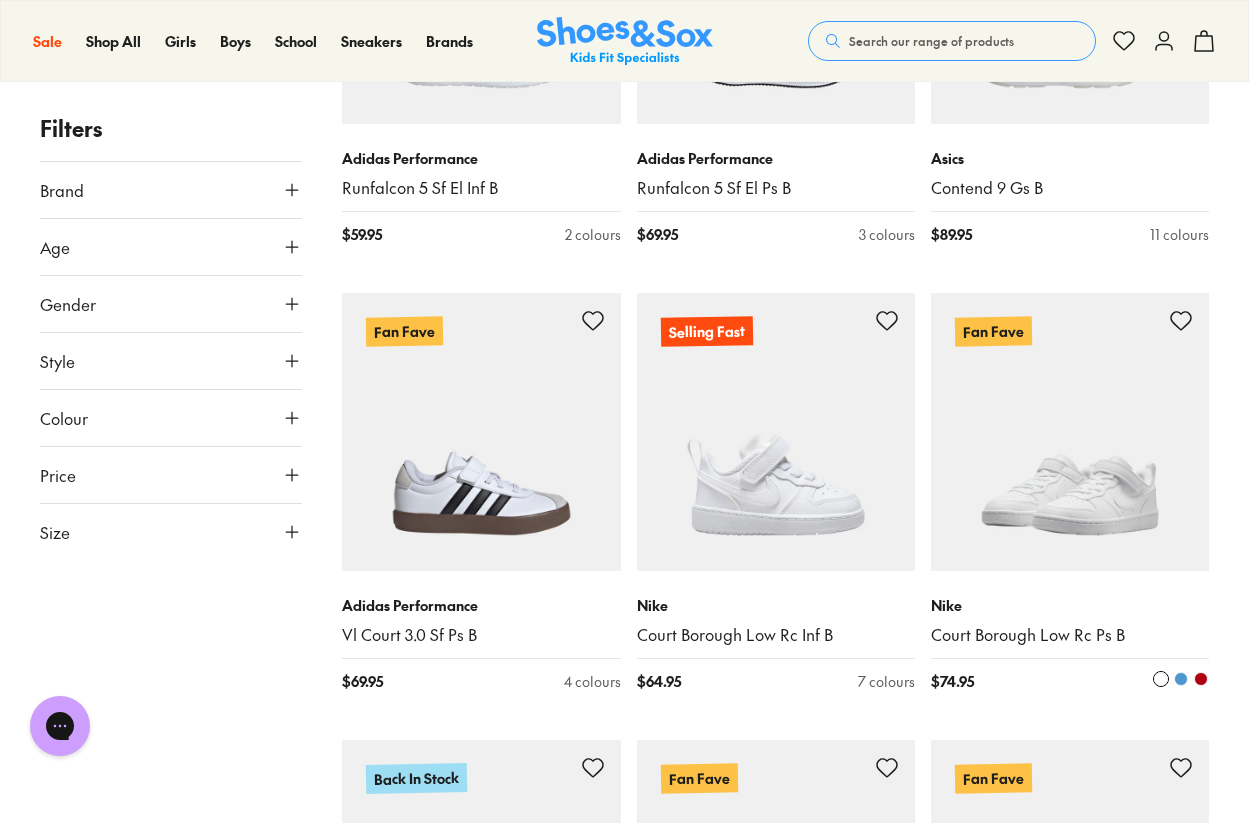 type on "***" 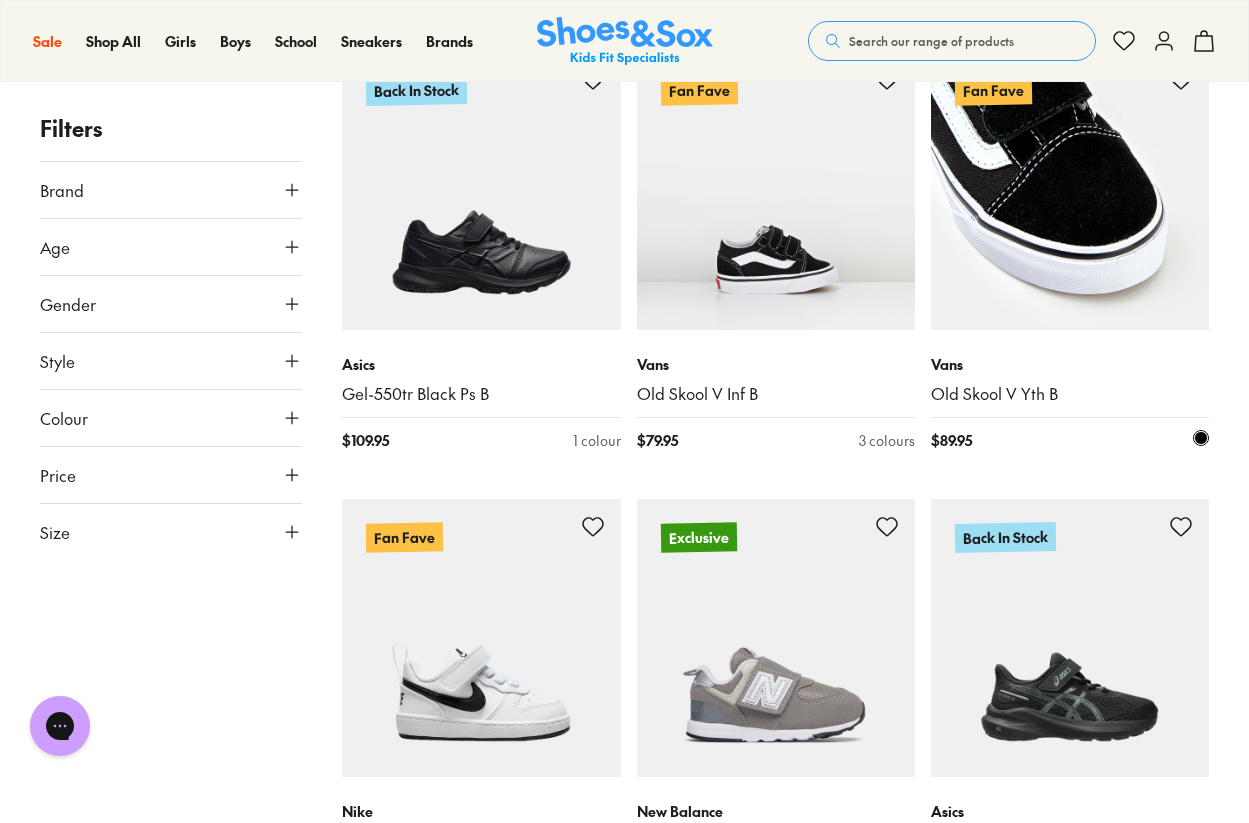 scroll, scrollTop: 2500, scrollLeft: 0, axis: vertical 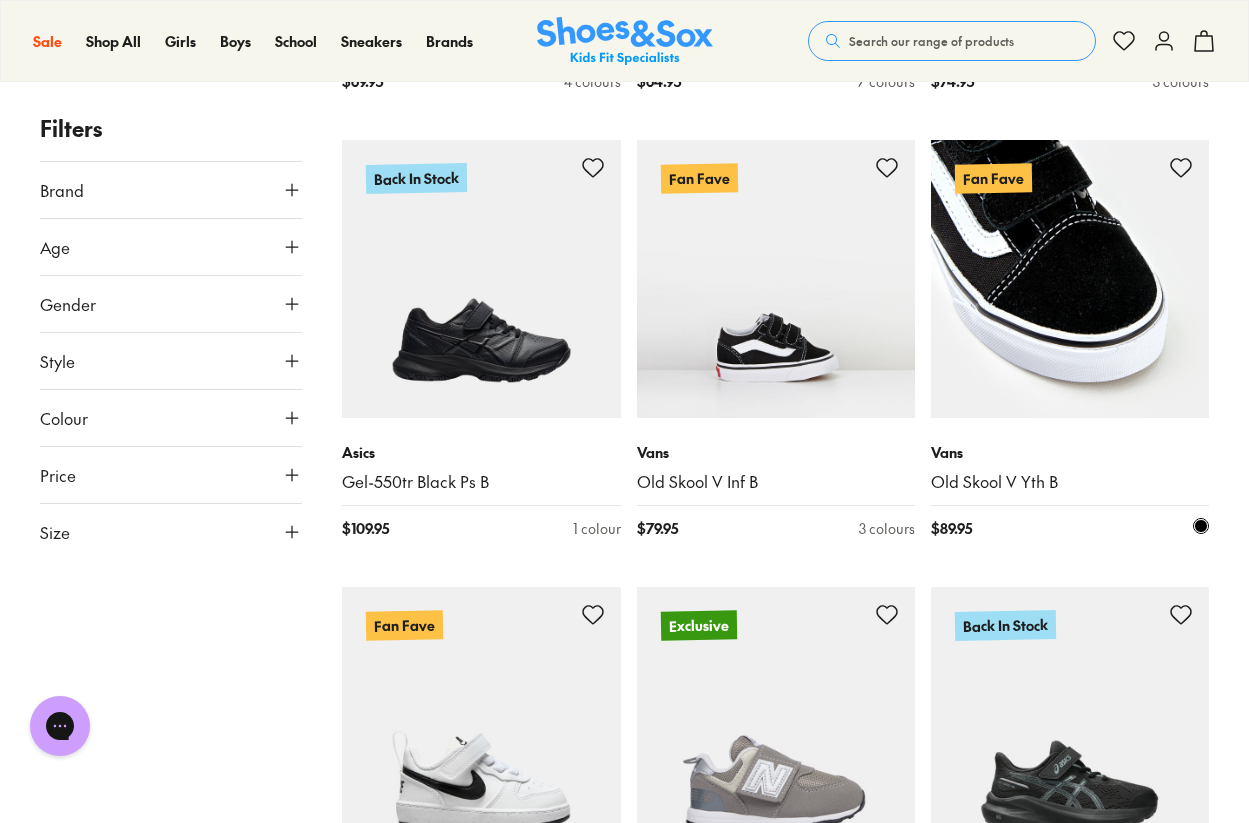 click at bounding box center (1070, 279) 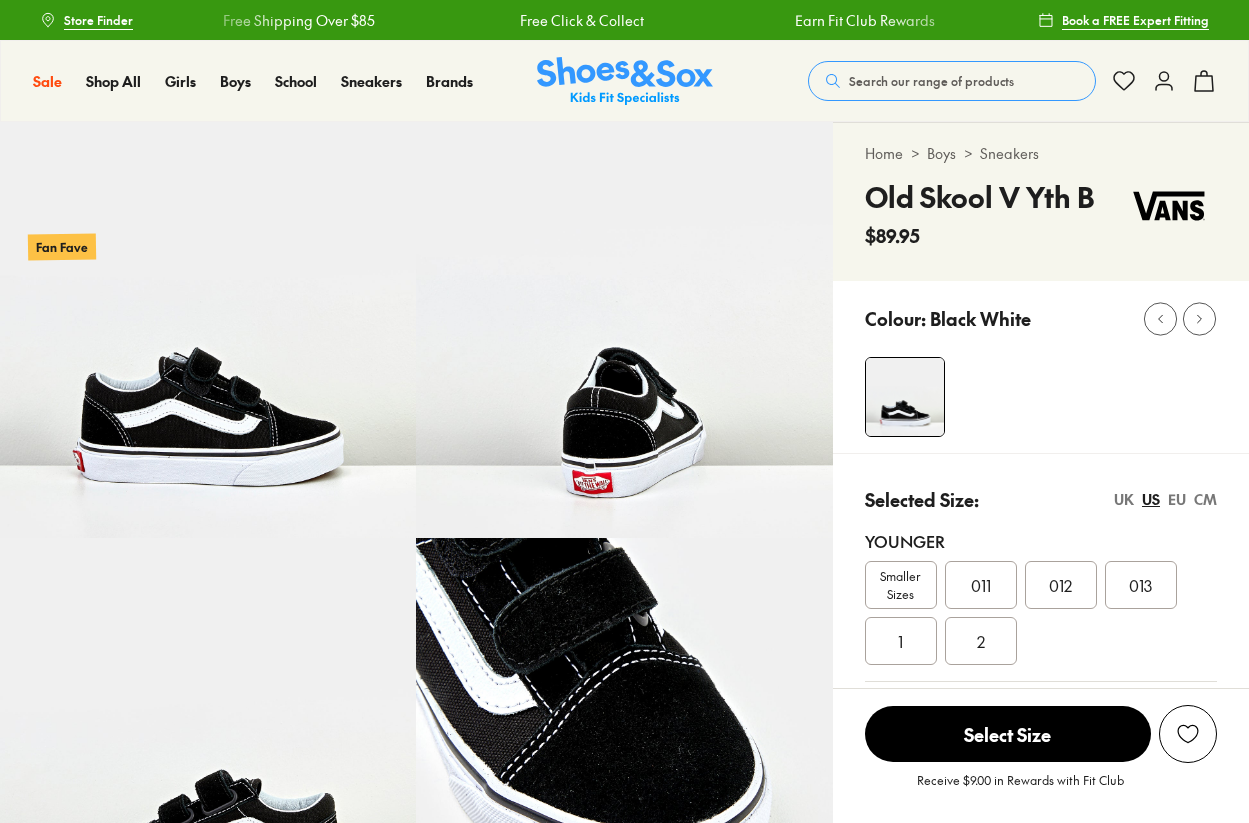 scroll, scrollTop: 0, scrollLeft: 0, axis: both 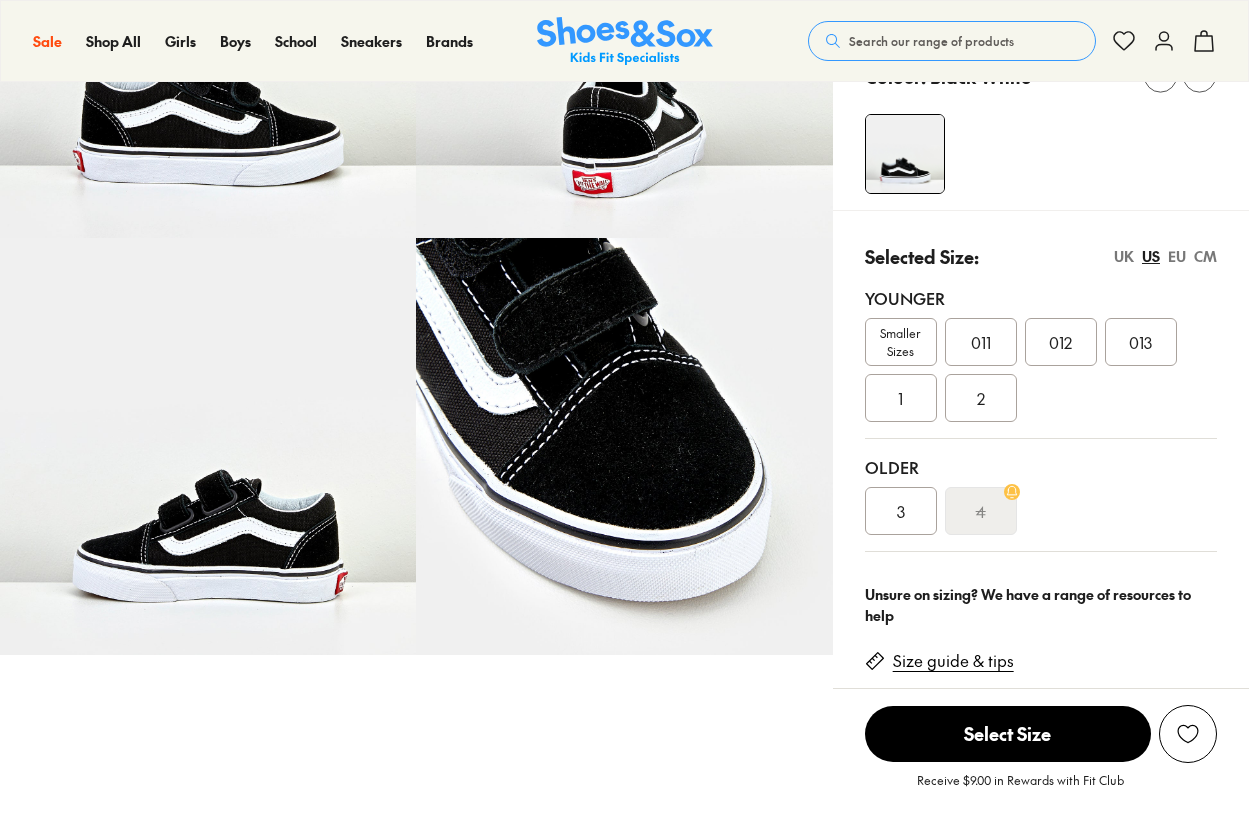 select on "*" 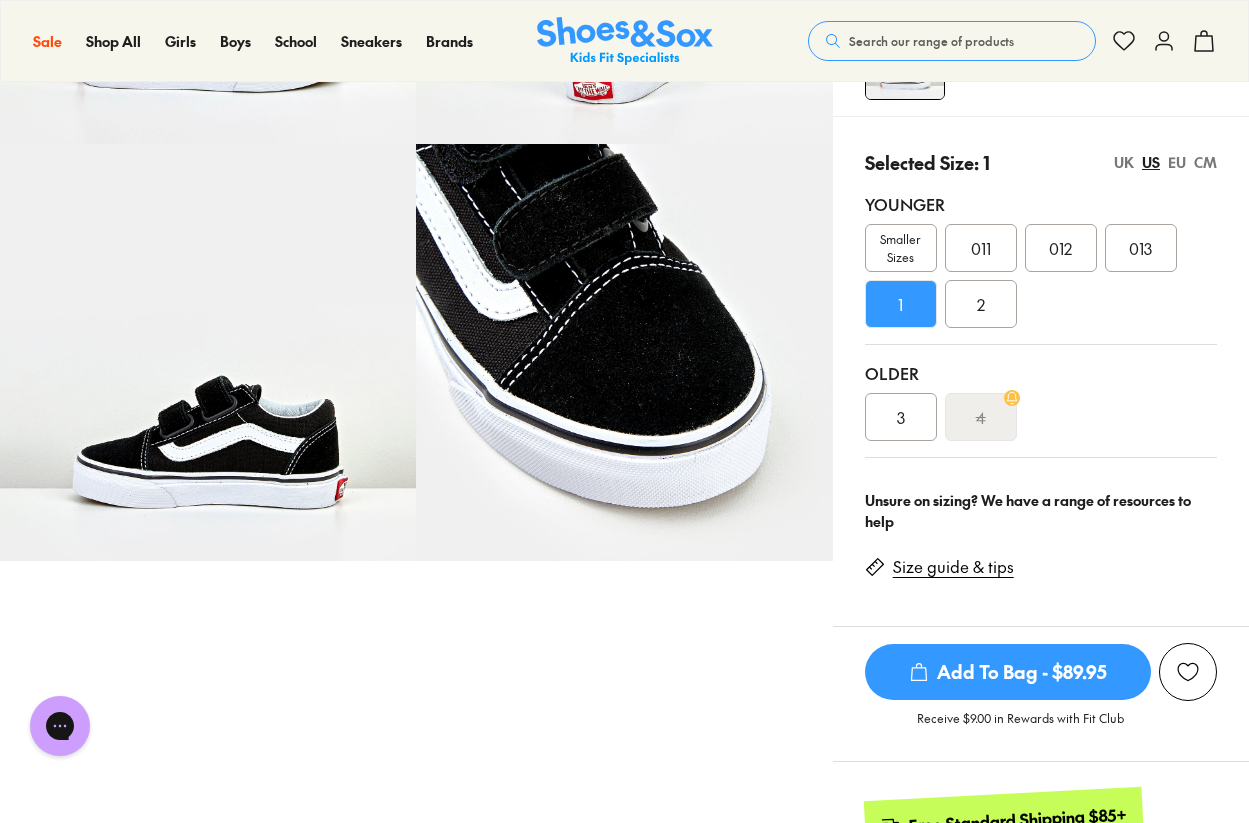 scroll, scrollTop: 400, scrollLeft: 0, axis: vertical 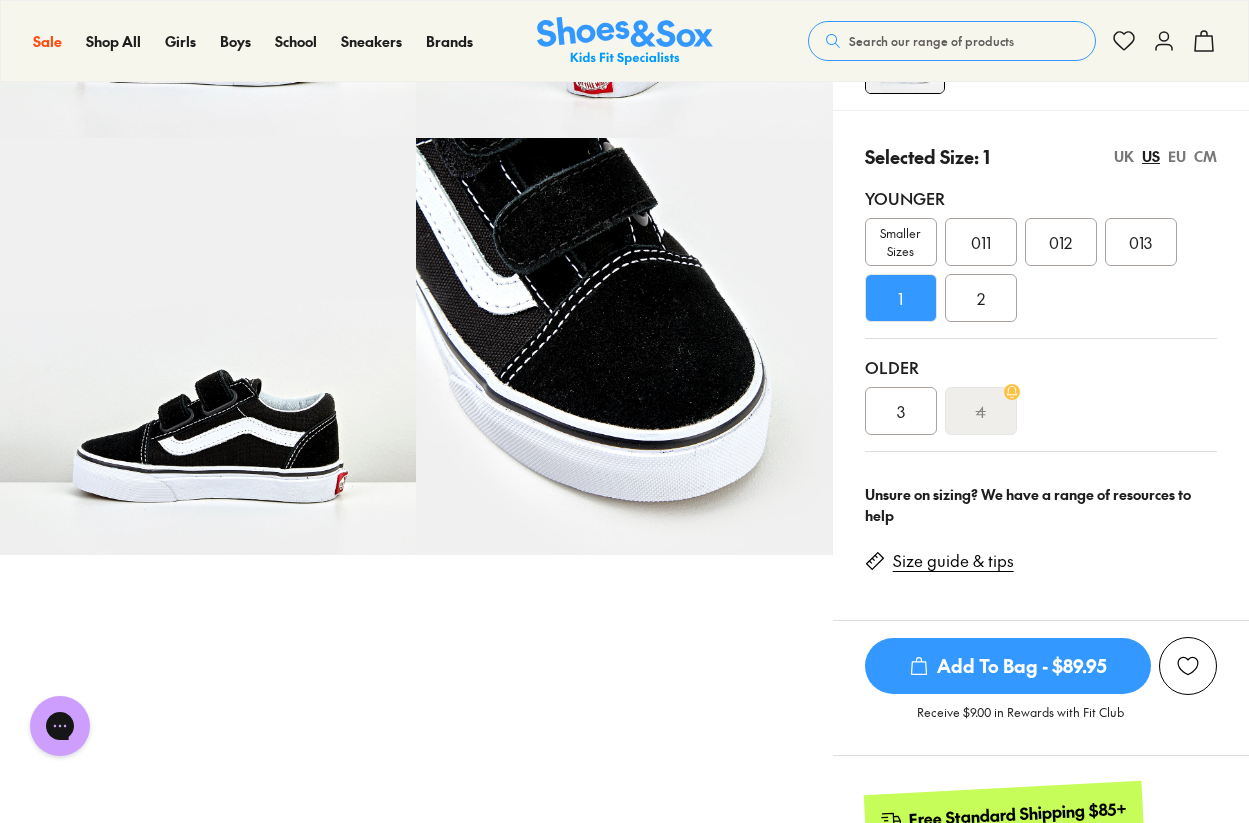 click on "Size guide & tips" at bounding box center [953, 561] 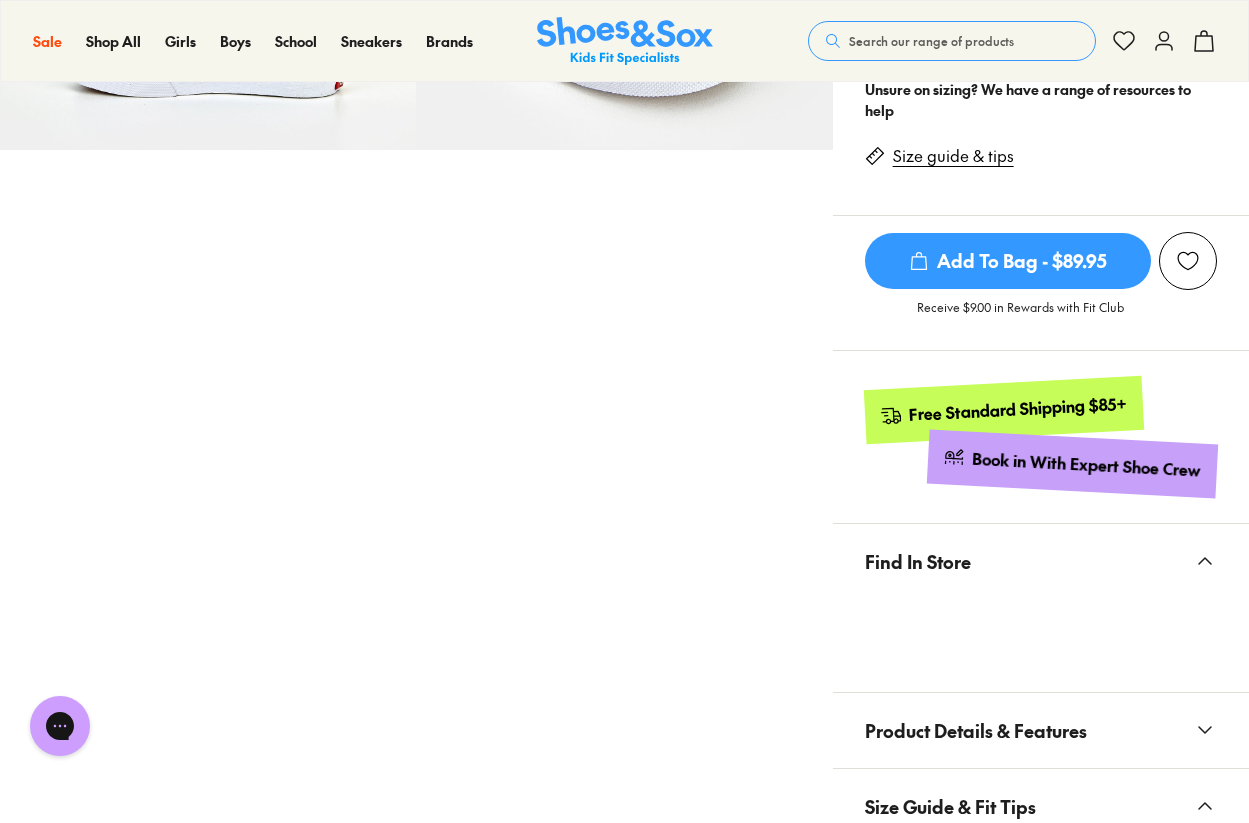 scroll, scrollTop: 1506, scrollLeft: 0, axis: vertical 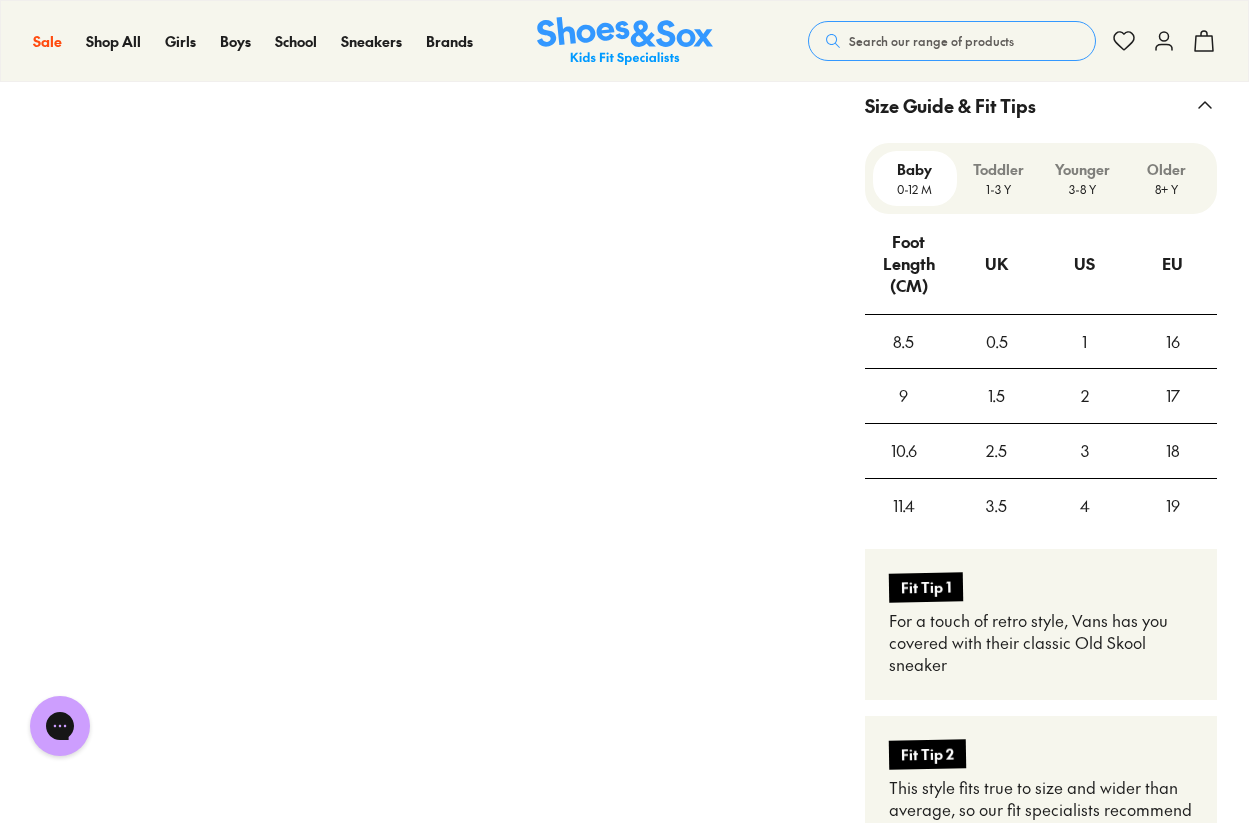 click on "Toddler" at bounding box center [999, 169] 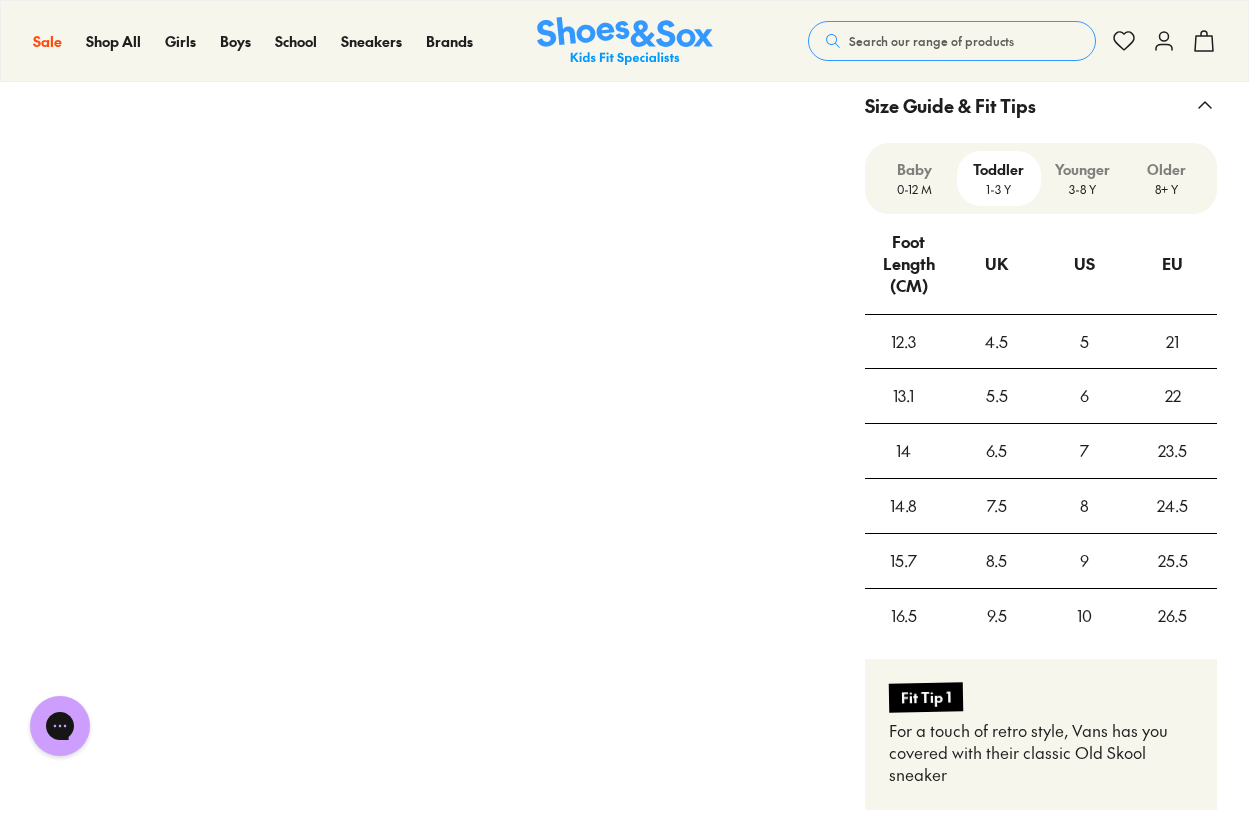 click on "Younger" at bounding box center [1083, 169] 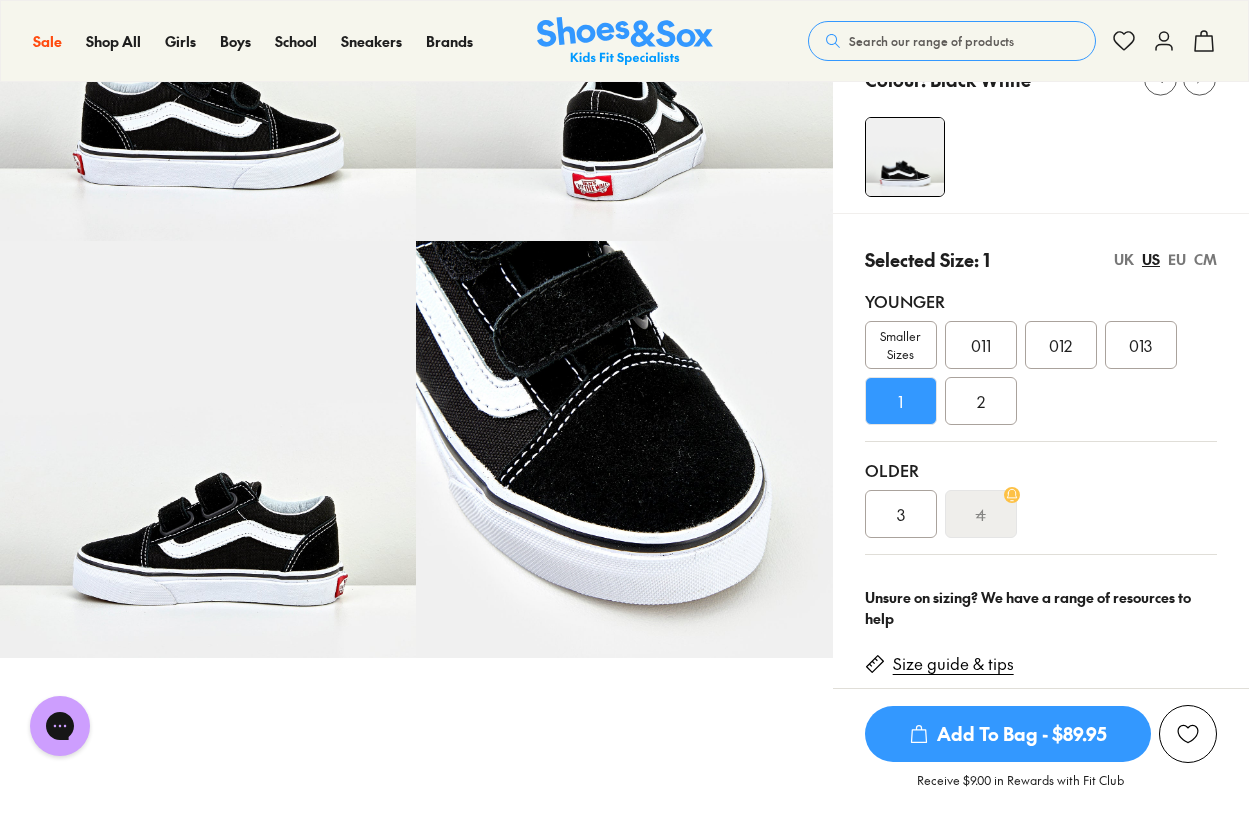 scroll, scrollTop: 306, scrollLeft: 0, axis: vertical 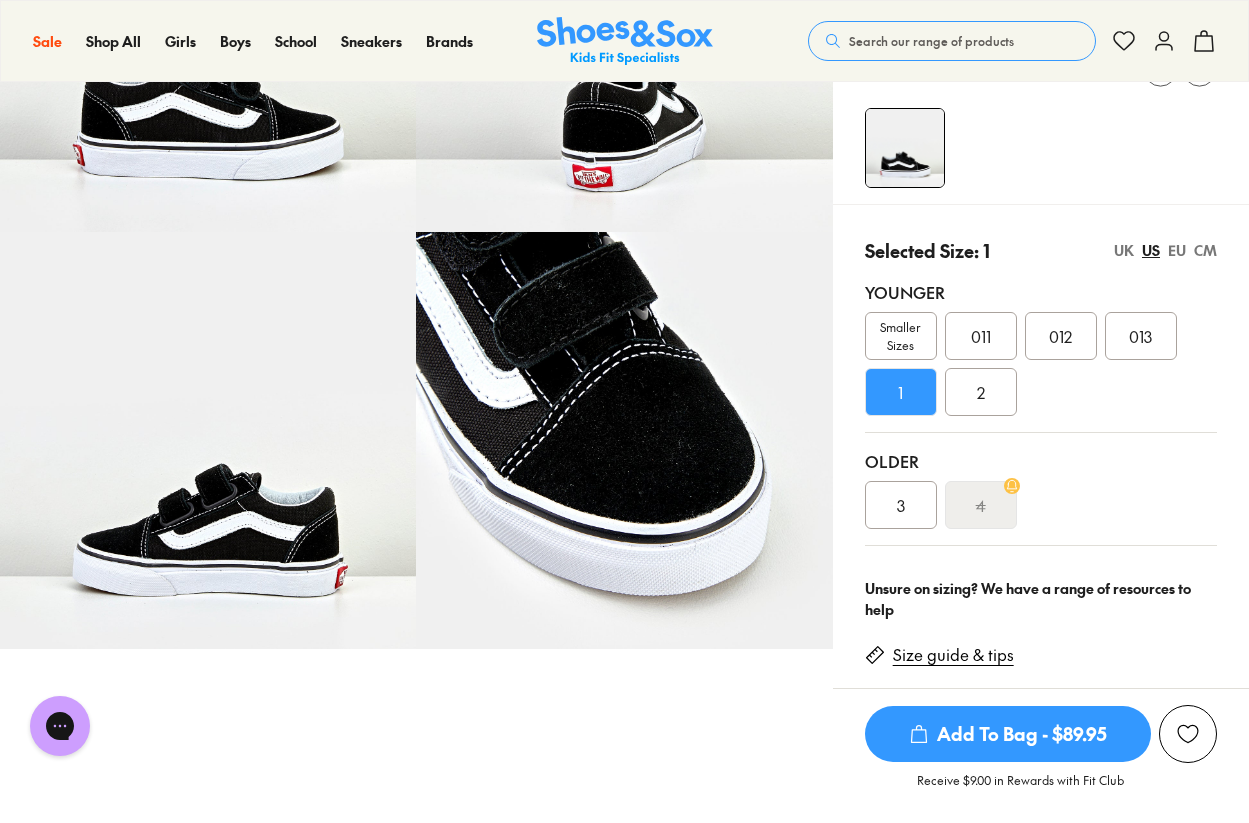 click on "2" at bounding box center [981, 392] 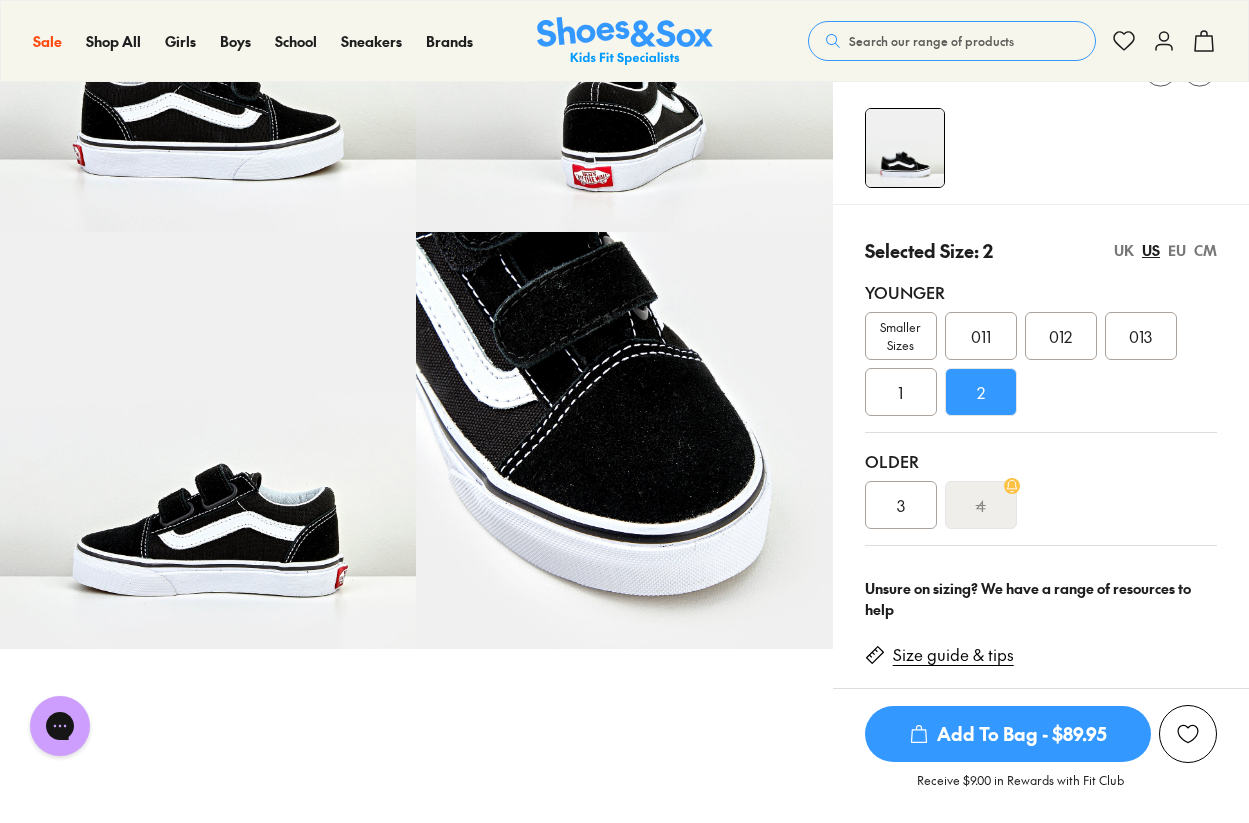 click at bounding box center [1188, 734] 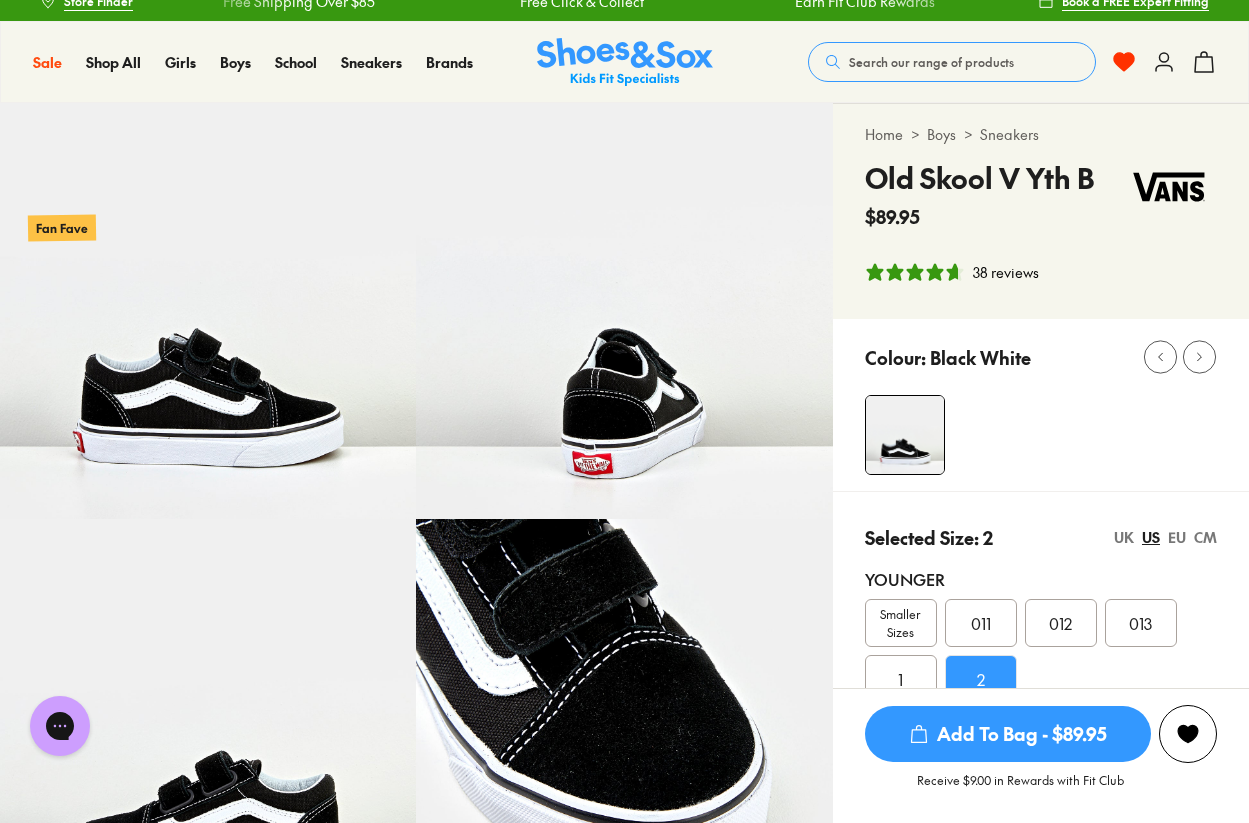 scroll, scrollTop: 0, scrollLeft: 0, axis: both 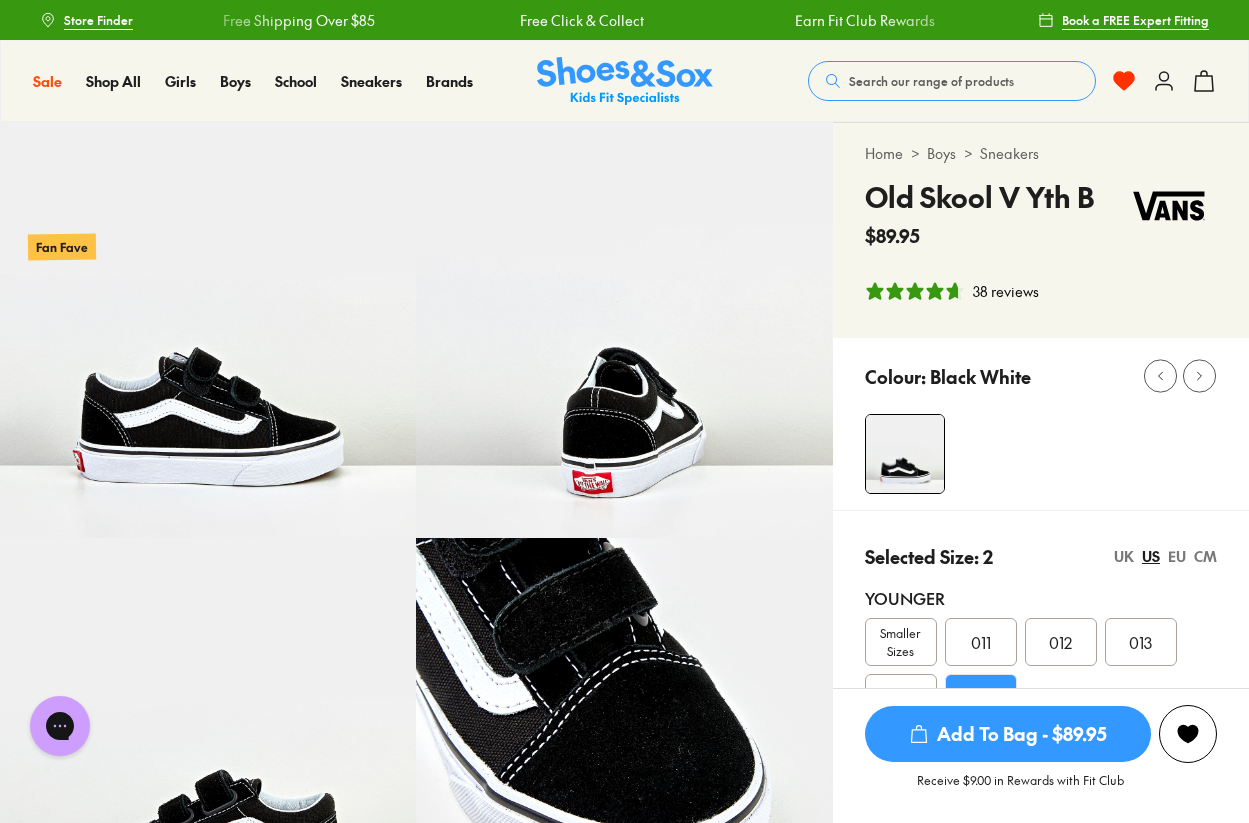 click 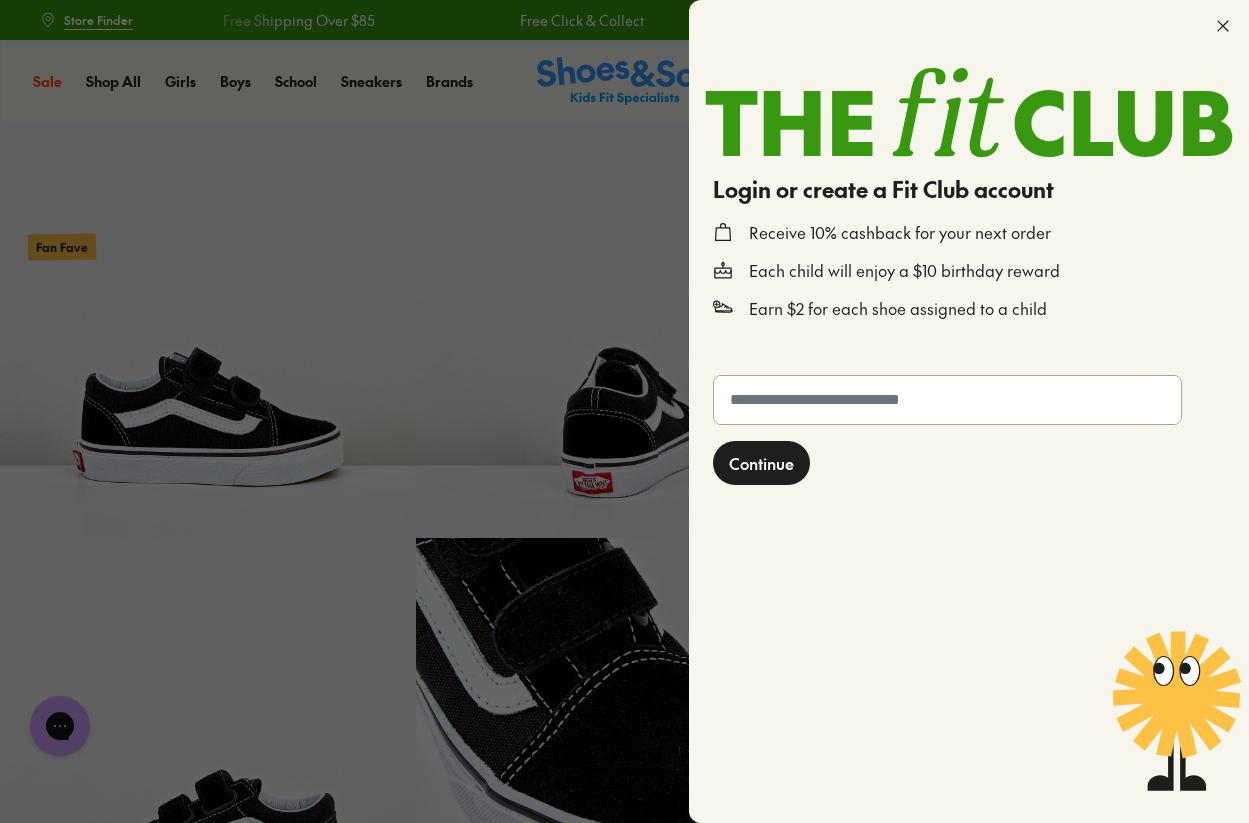 click 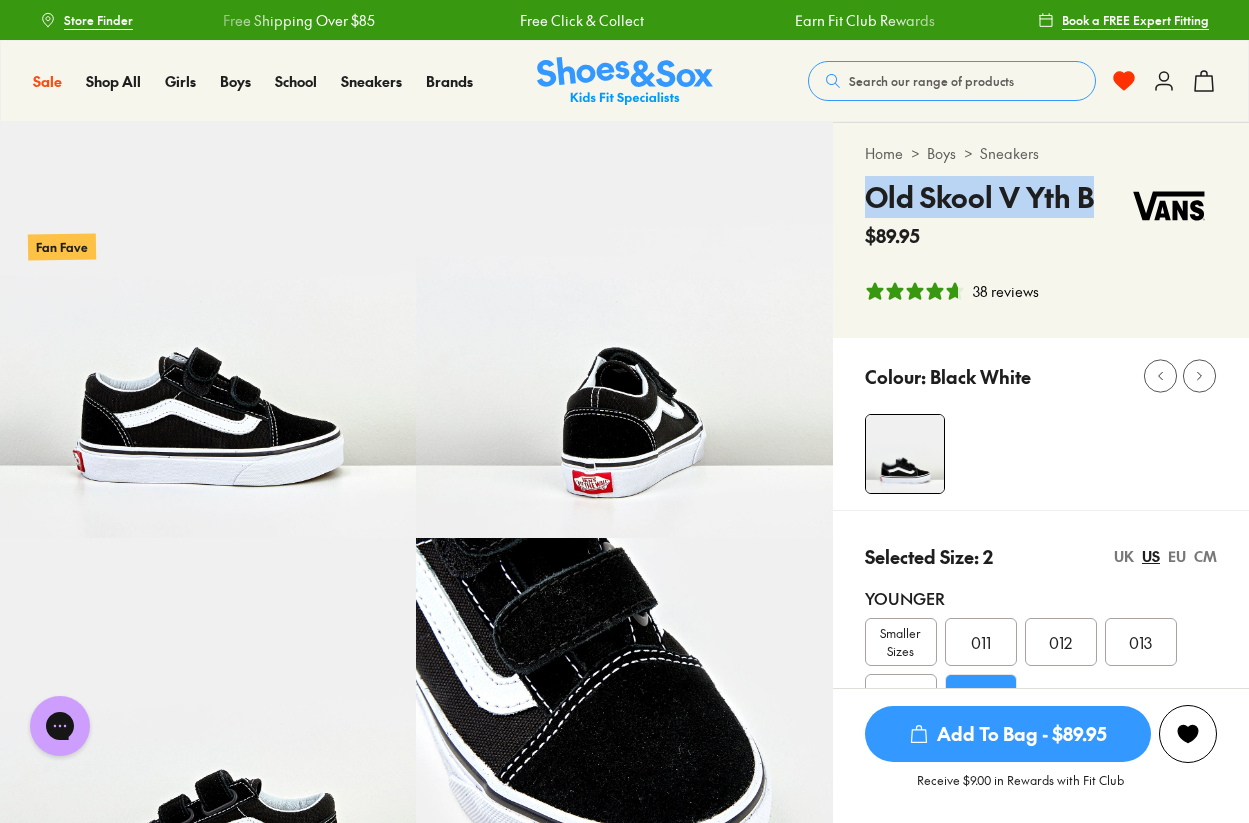 drag, startPoint x: 1092, startPoint y: 187, endPoint x: 869, endPoint y: 204, distance: 223.64705 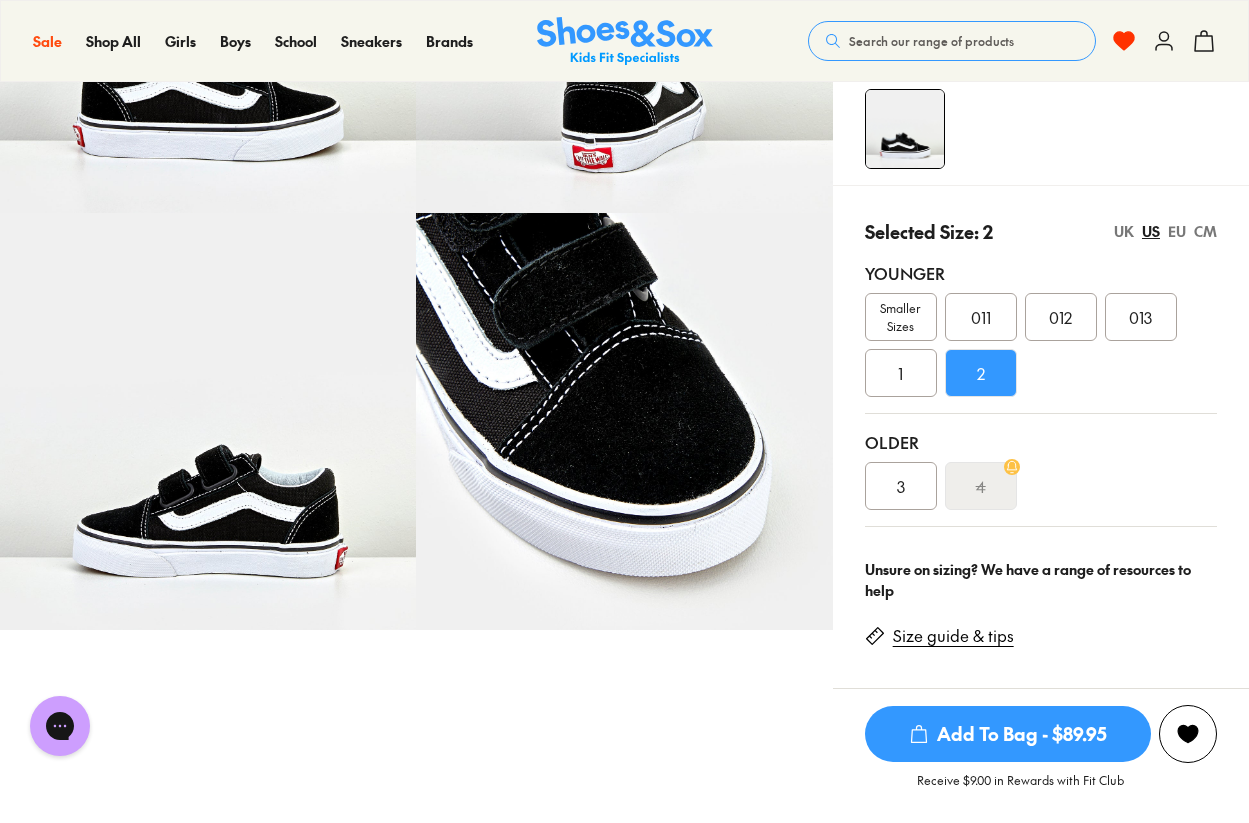 scroll, scrollTop: 400, scrollLeft: 0, axis: vertical 